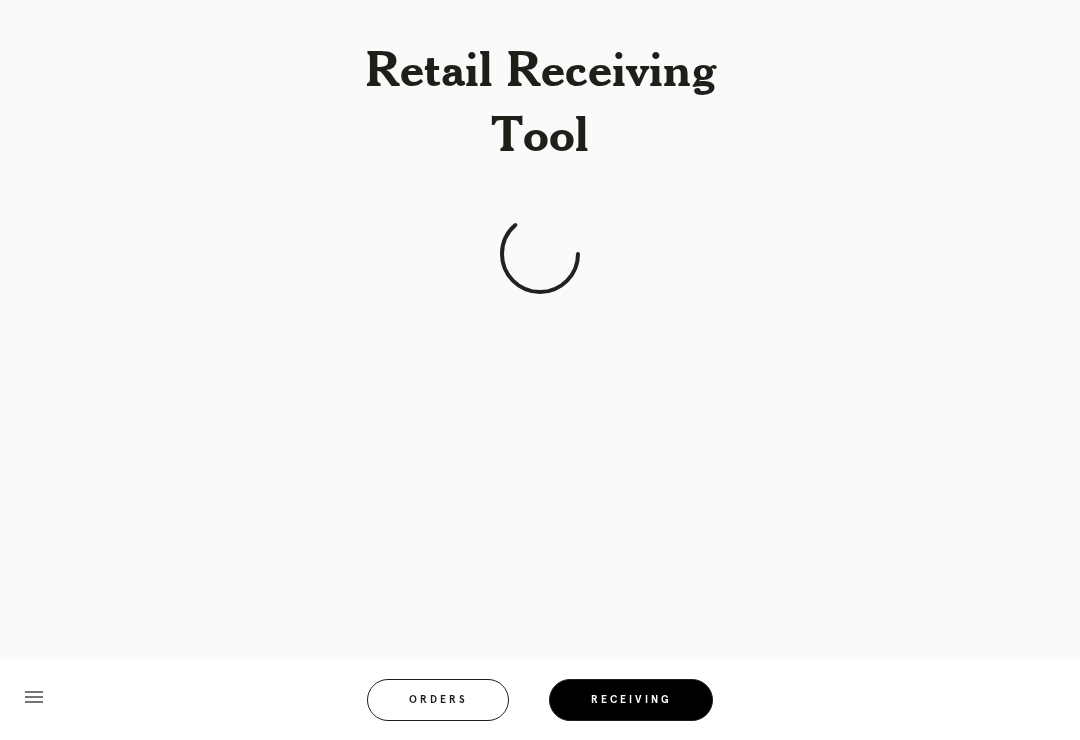 scroll, scrollTop: 31, scrollLeft: 0, axis: vertical 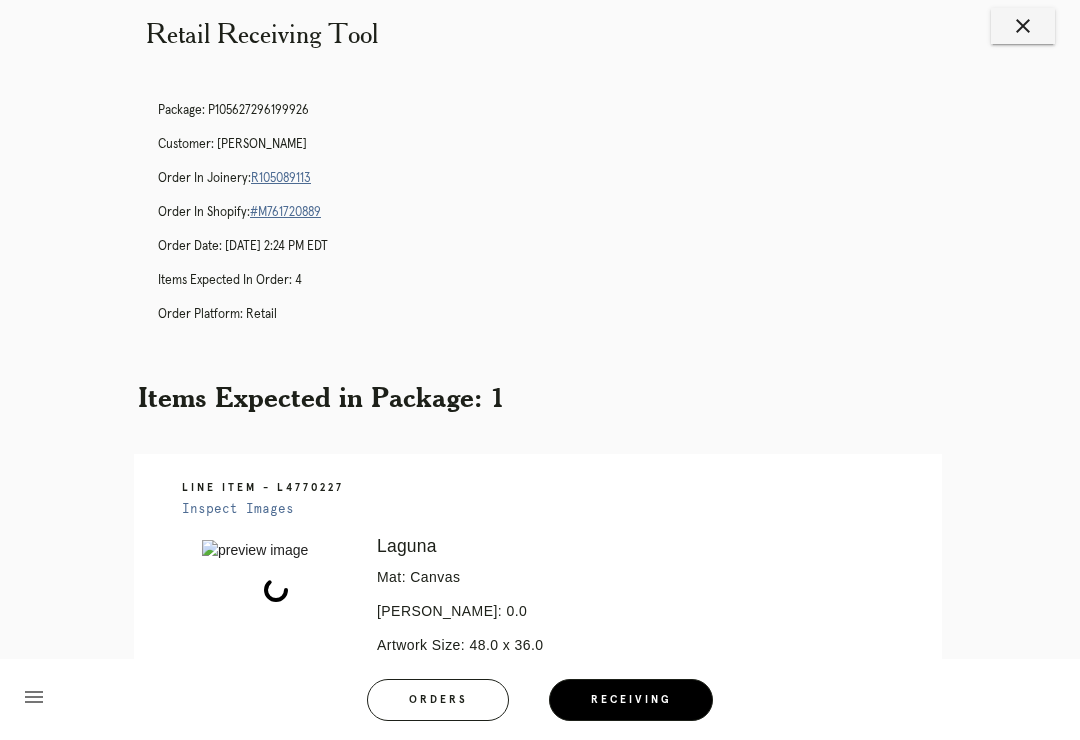 click on "Receiving" at bounding box center [631, 700] 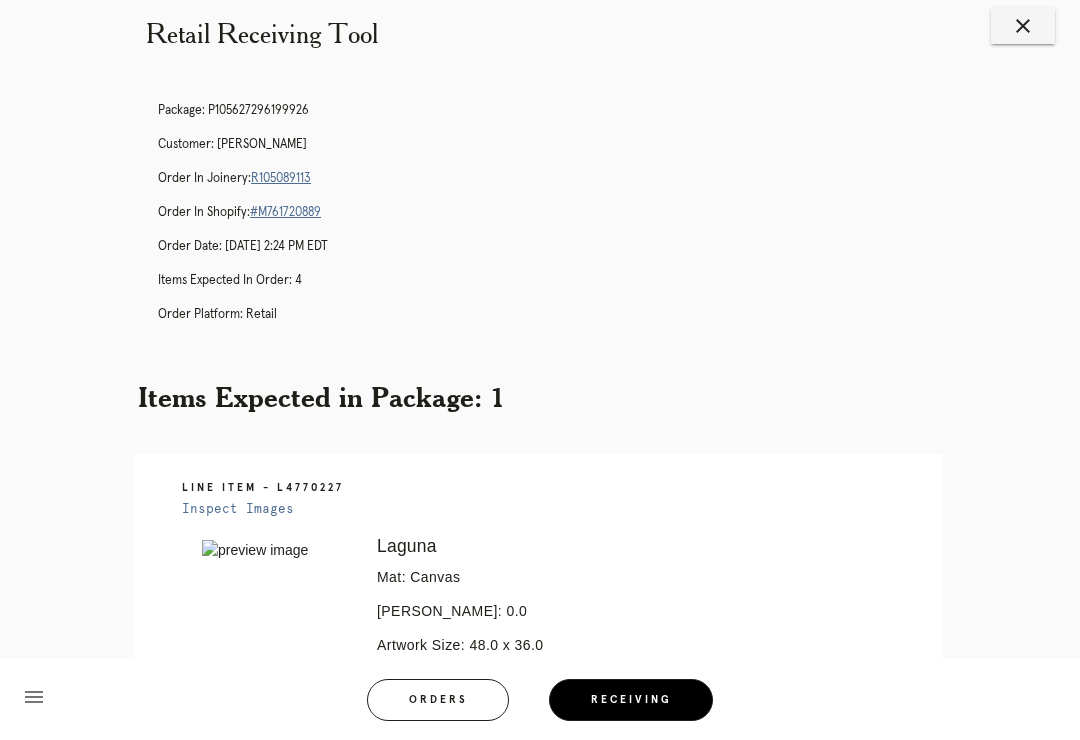 click on "Receiving" at bounding box center [631, 700] 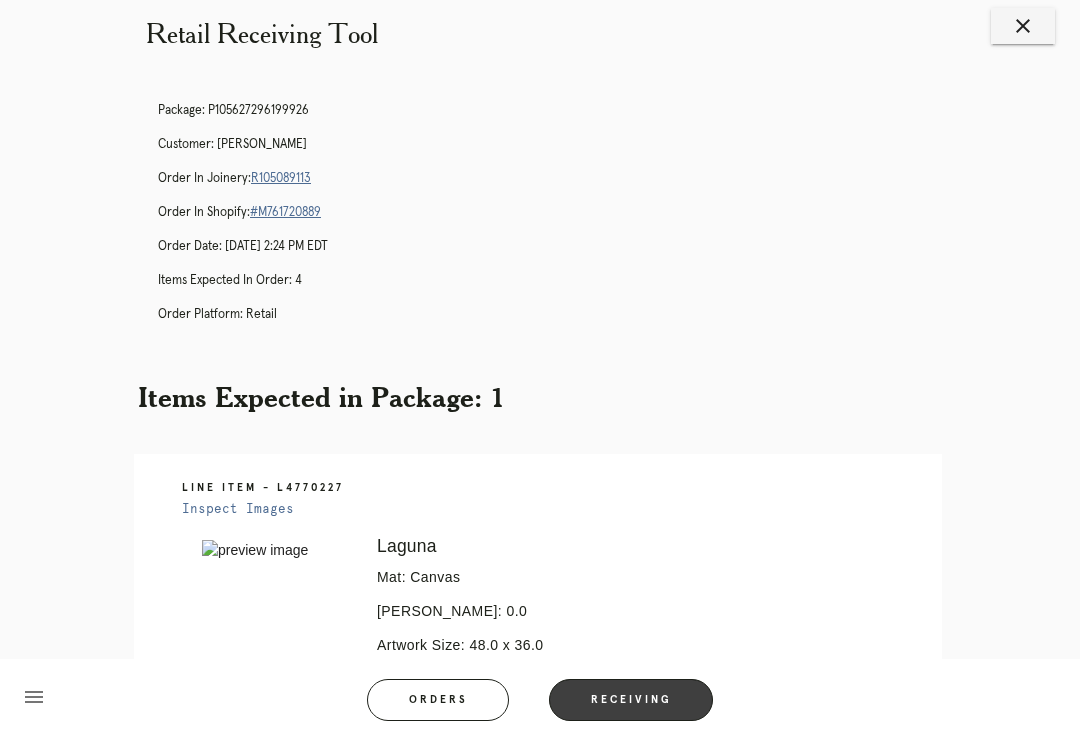 click on "Receiving" at bounding box center (631, 700) 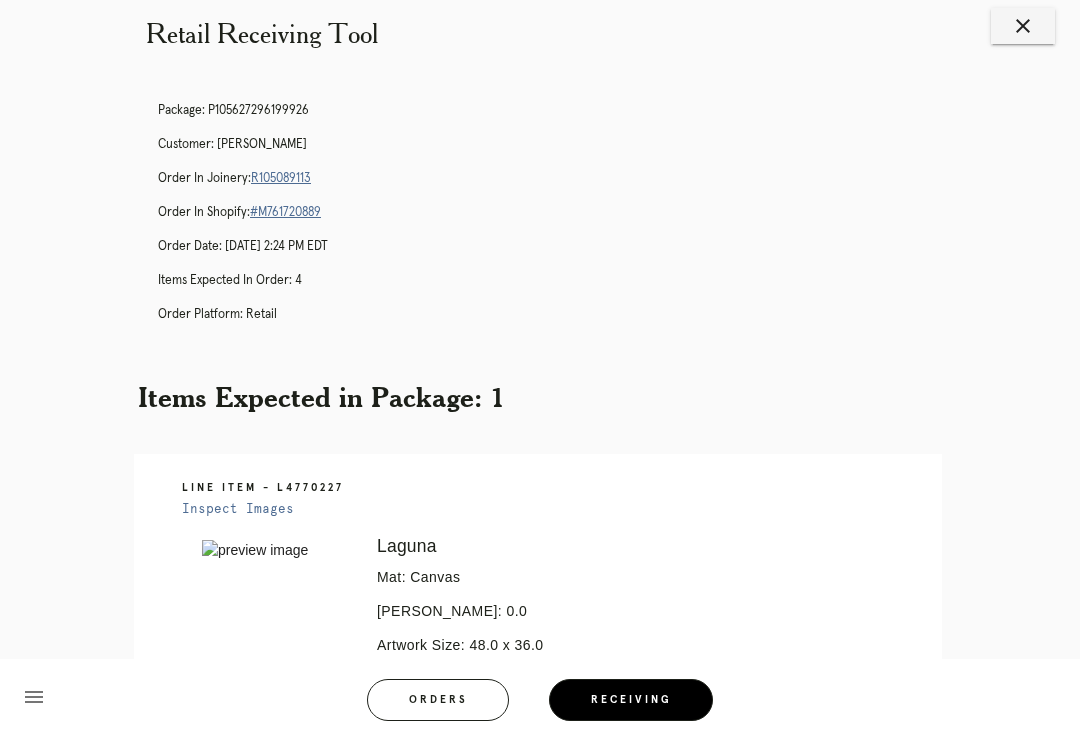 click on "Receiving" at bounding box center [631, 700] 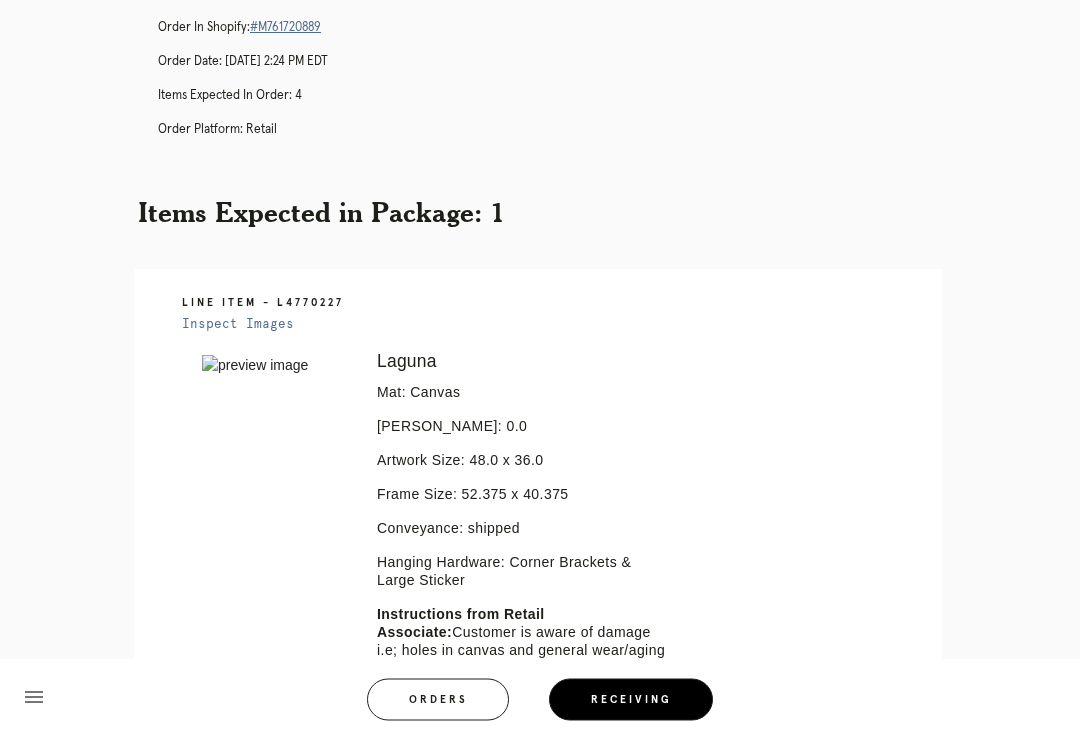 scroll, scrollTop: 216, scrollLeft: 0, axis: vertical 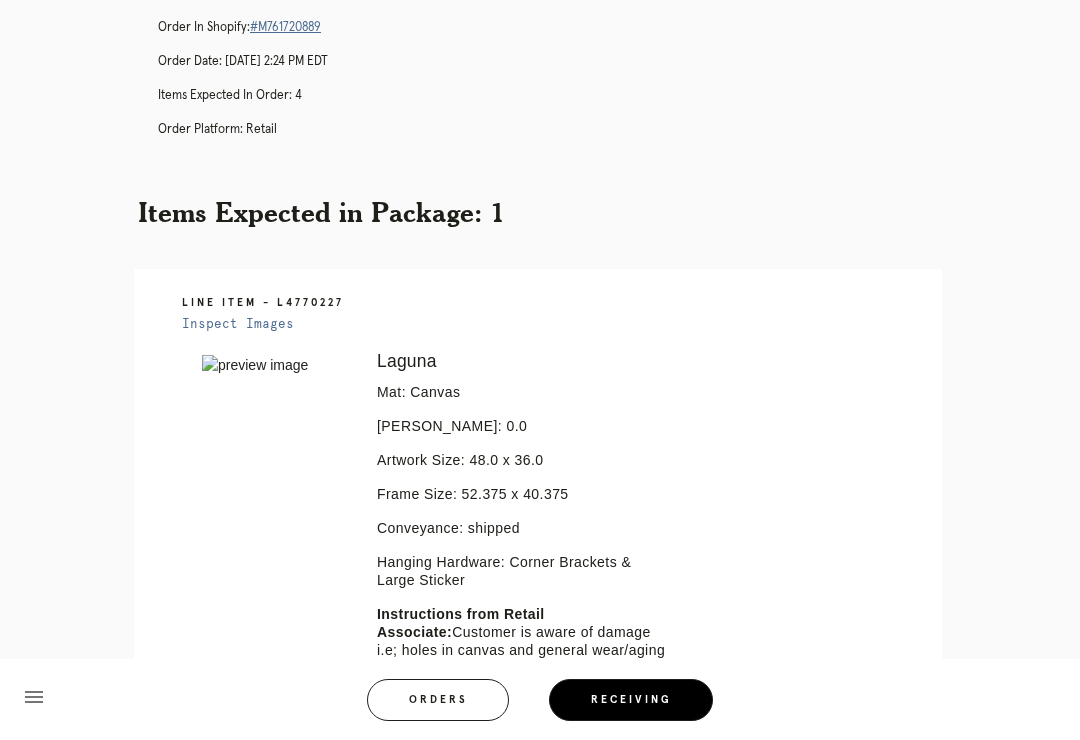 click on "Receiving" at bounding box center [631, 700] 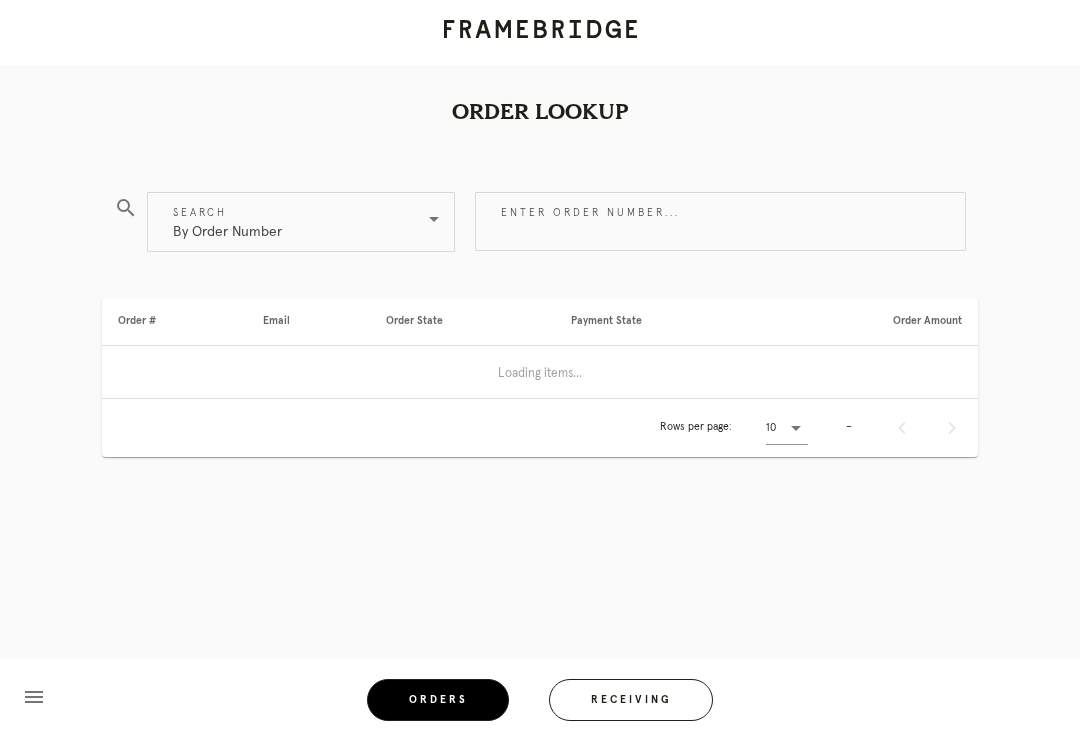 scroll, scrollTop: 31, scrollLeft: 0, axis: vertical 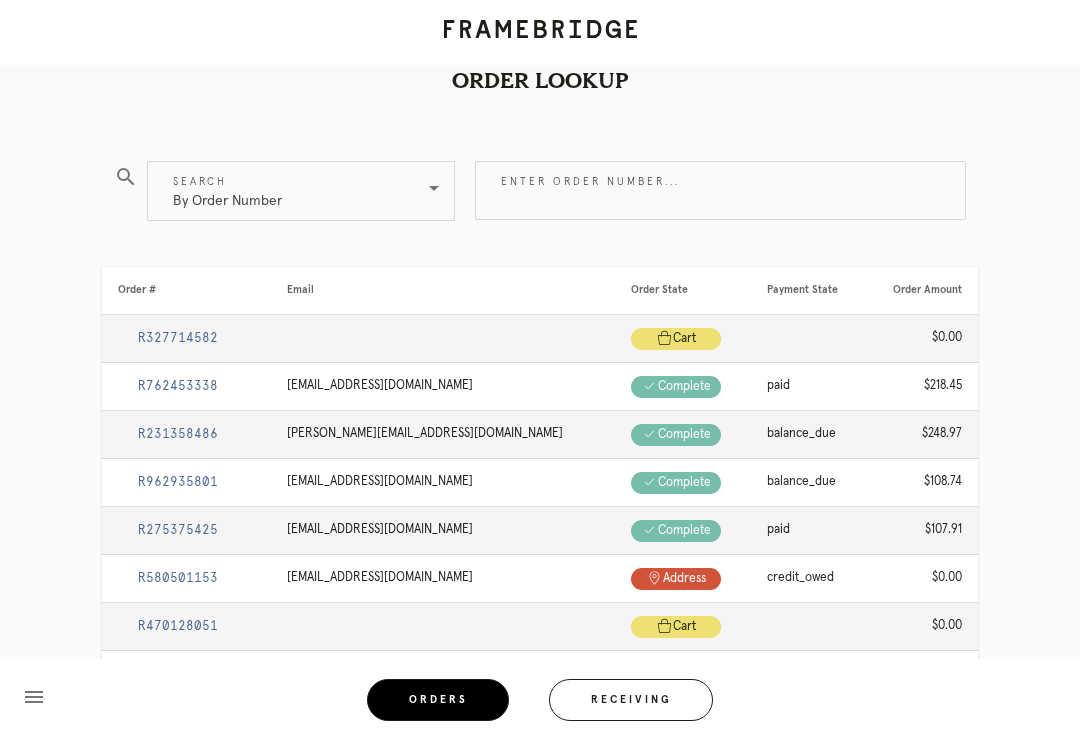 click on "Receiving" at bounding box center (631, 700) 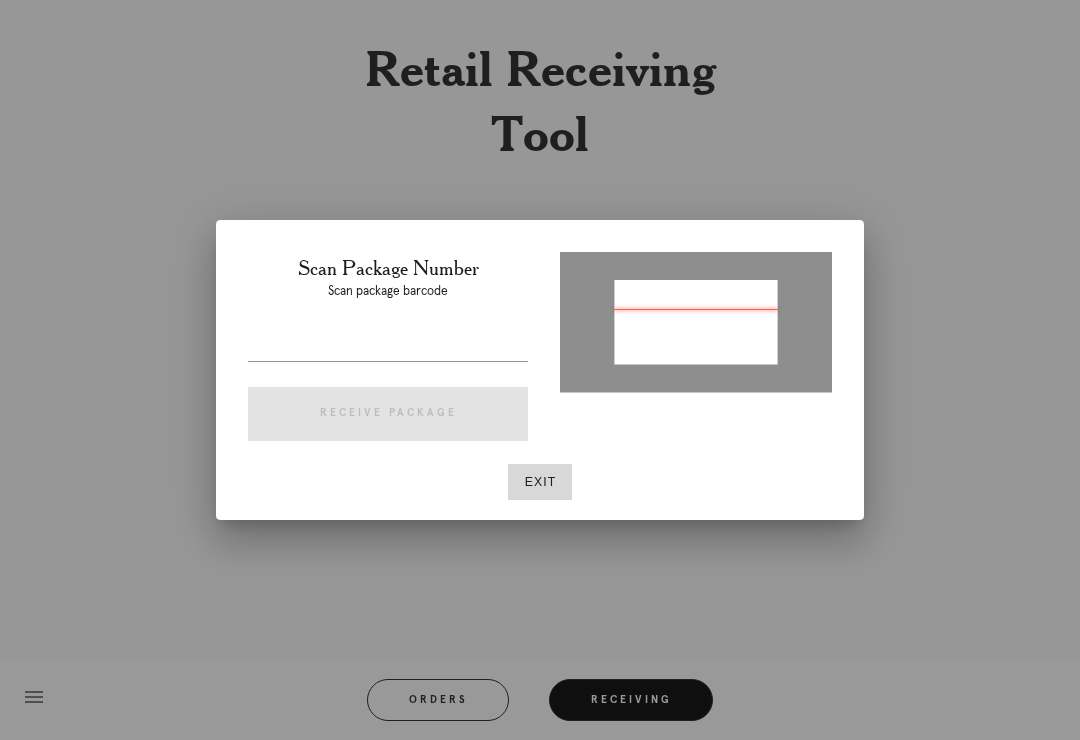 type on "1ZE3628K0308300672" 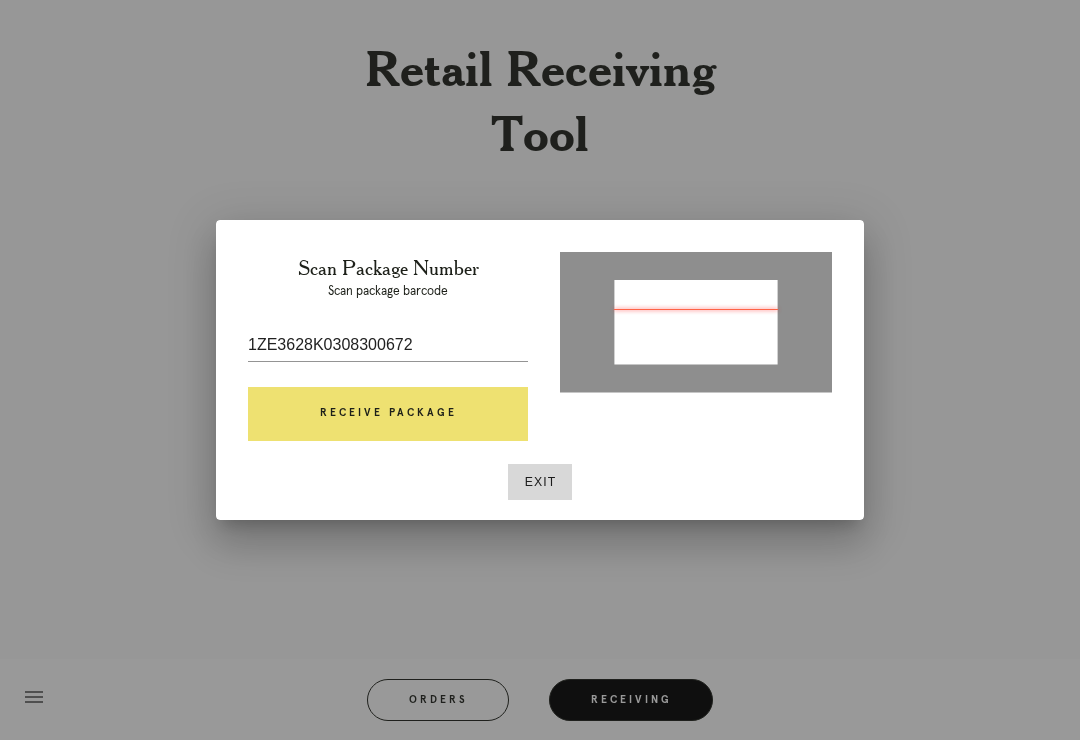 click on "Receive Package" at bounding box center [388, 414] 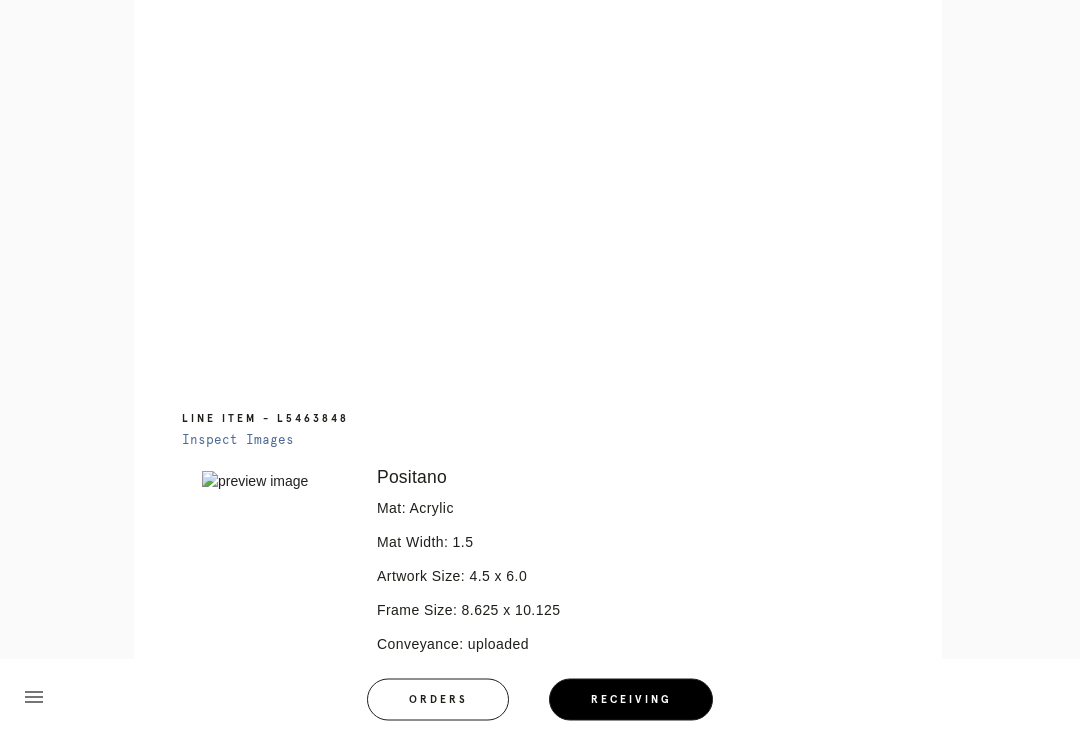 scroll, scrollTop: 864, scrollLeft: 0, axis: vertical 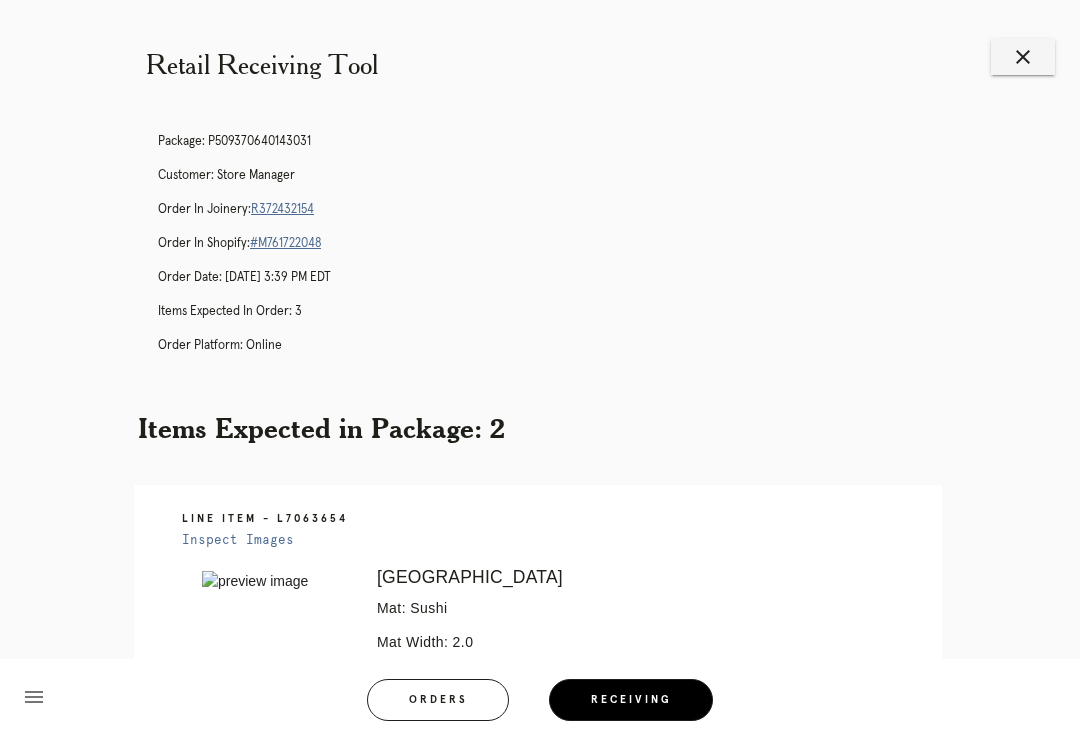 click on "R372432154" at bounding box center (282, 209) 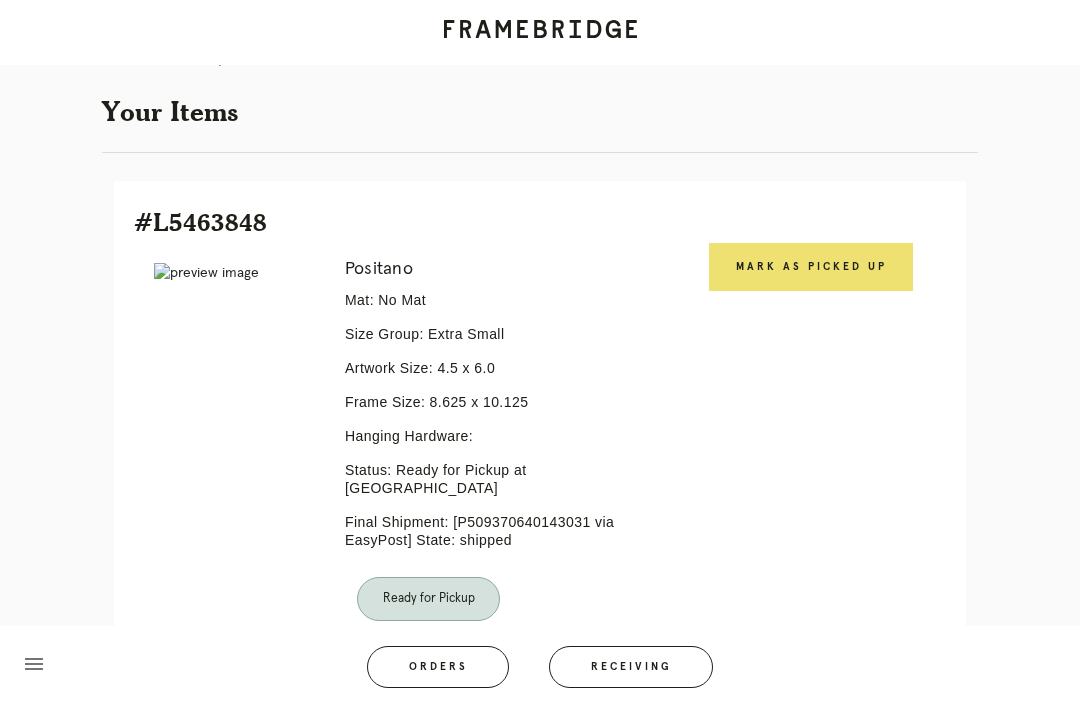 scroll, scrollTop: 364, scrollLeft: 0, axis: vertical 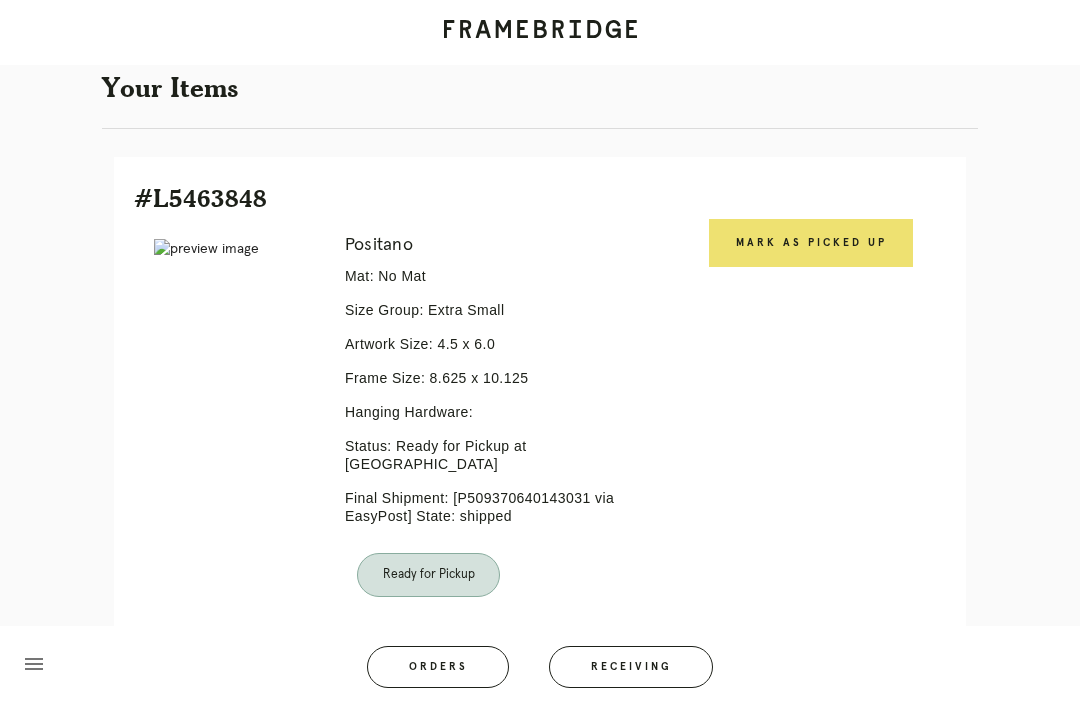 click on "Mark as Picked Up" at bounding box center [811, 243] 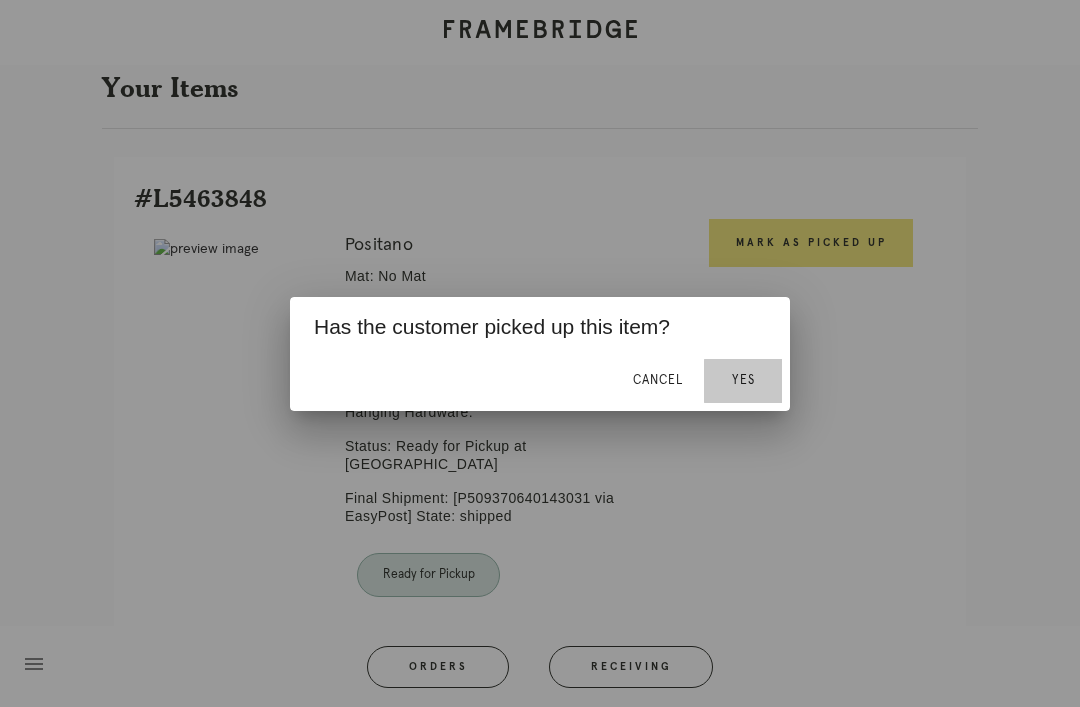click on "Yes" at bounding box center (743, 380) 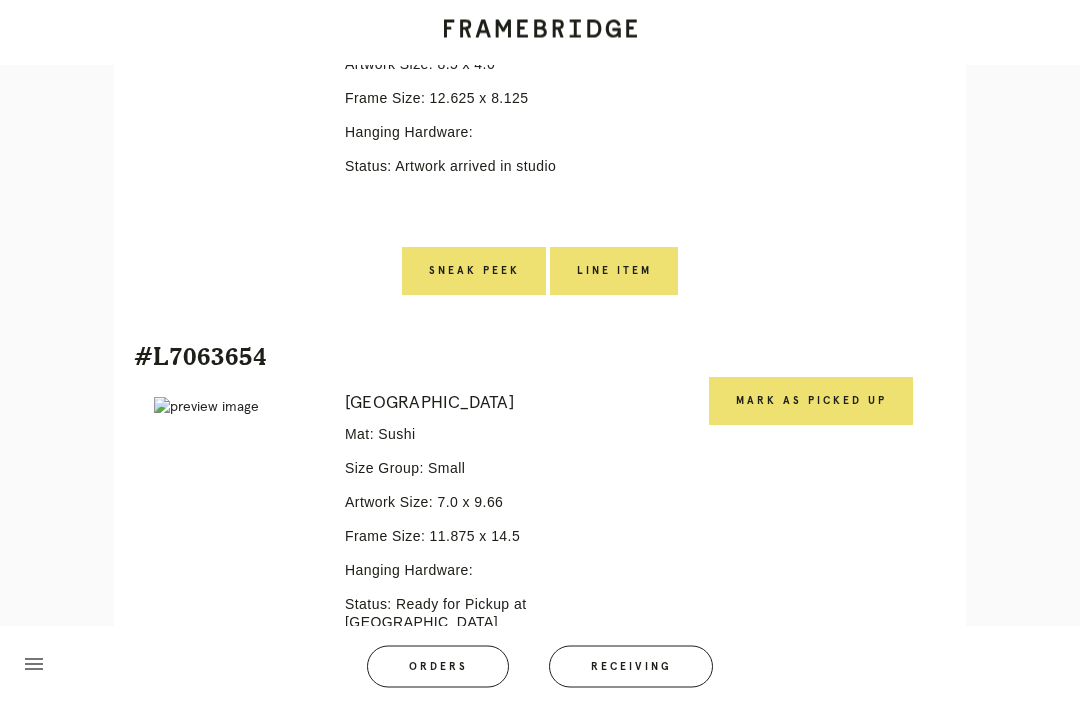 click on "Mark as Picked Up" at bounding box center [811, 402] 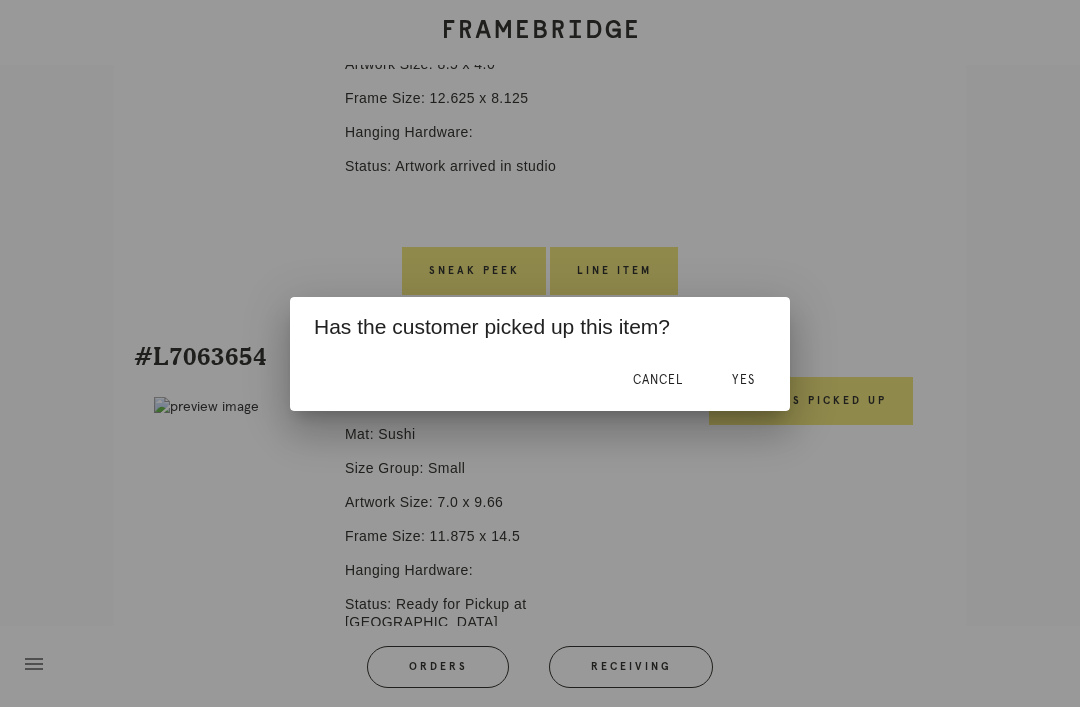 click on "Yes" at bounding box center [743, 380] 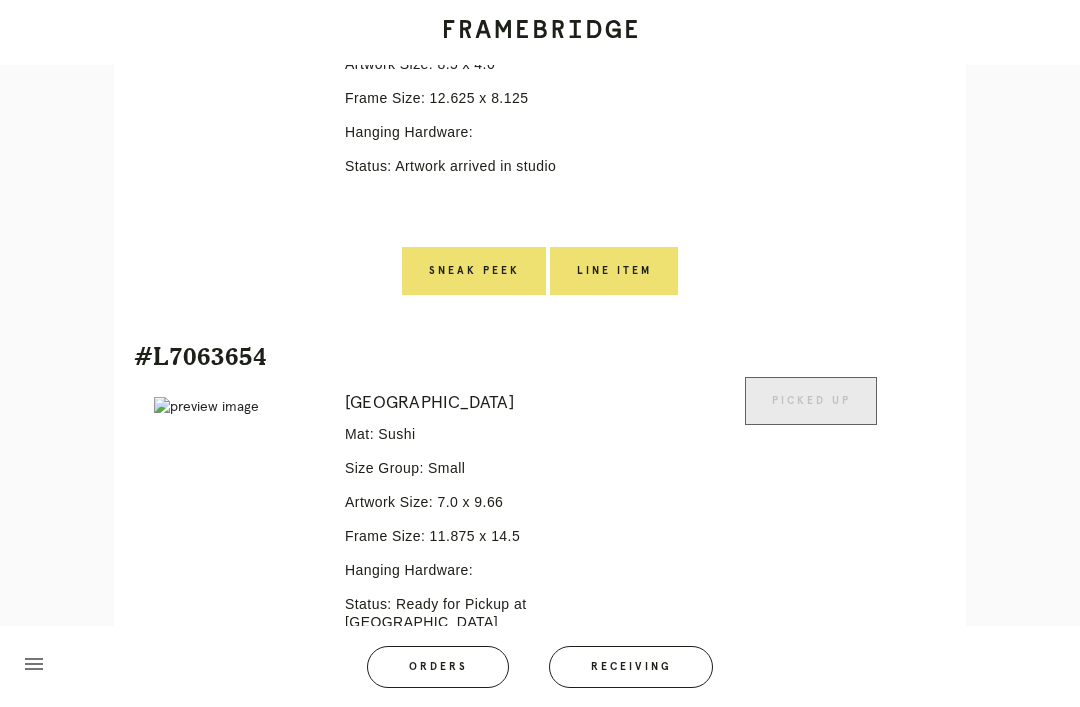 click on "Orders" at bounding box center (438, 667) 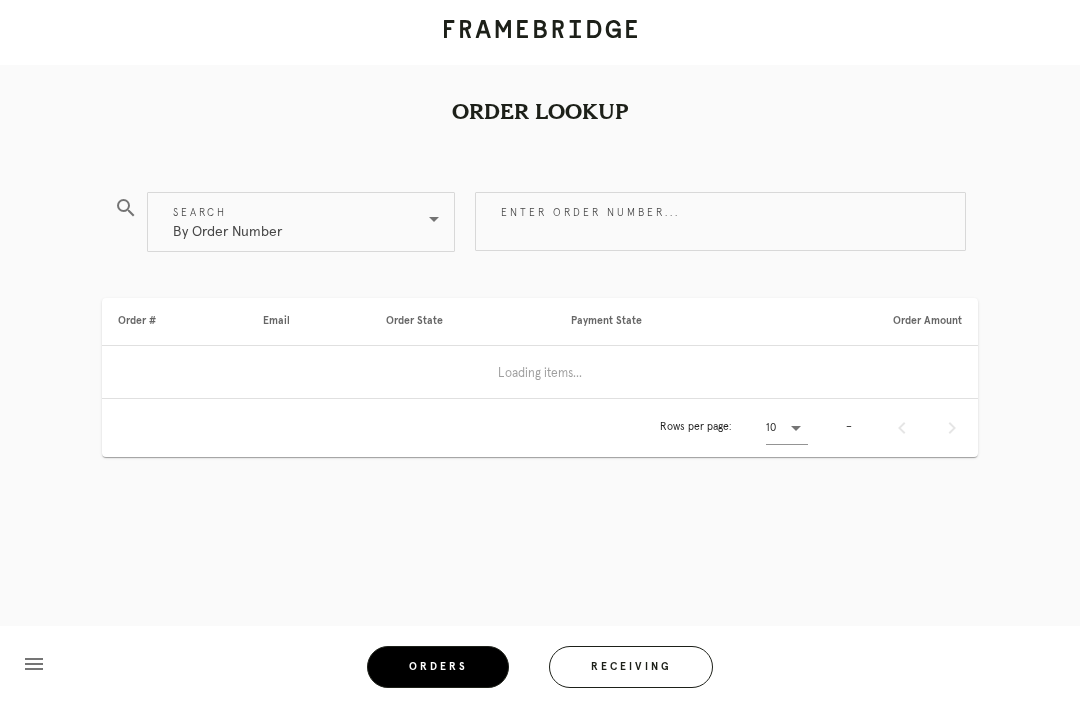 scroll, scrollTop: 0, scrollLeft: 0, axis: both 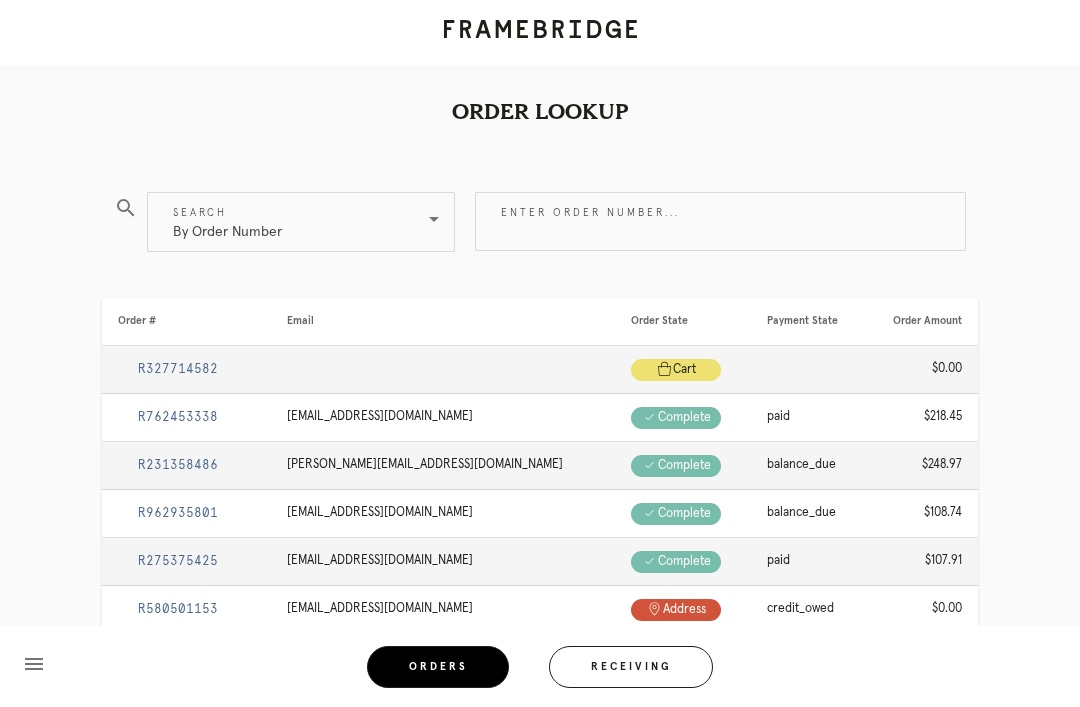 click on "Receiving" at bounding box center [631, 667] 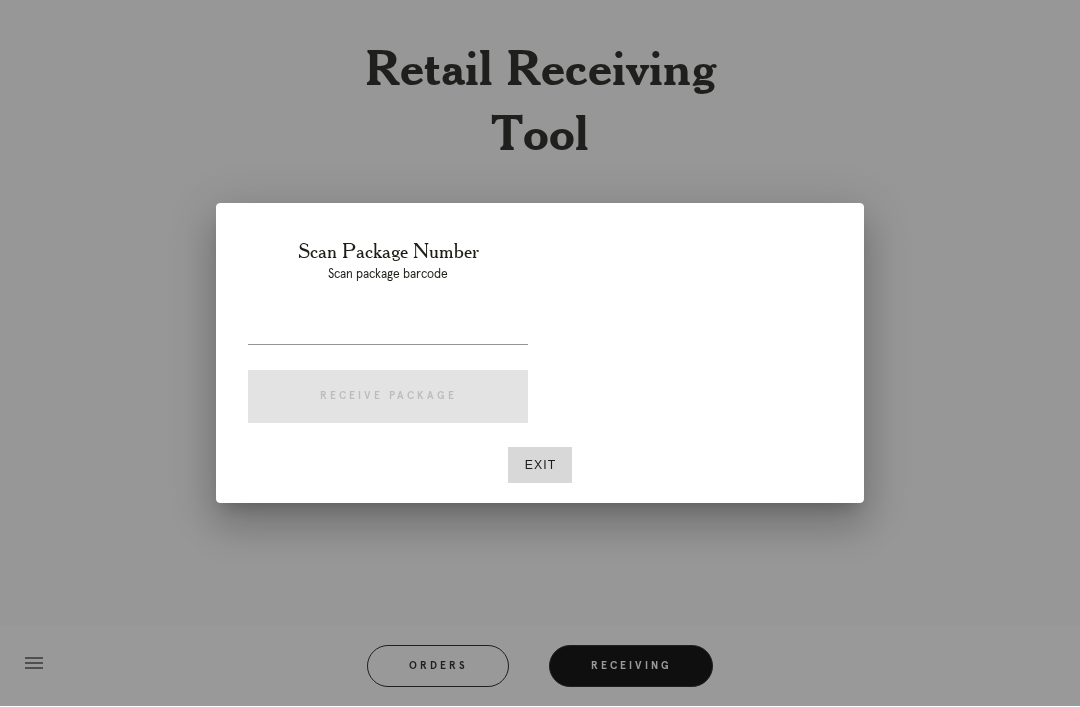 scroll, scrollTop: 64, scrollLeft: 0, axis: vertical 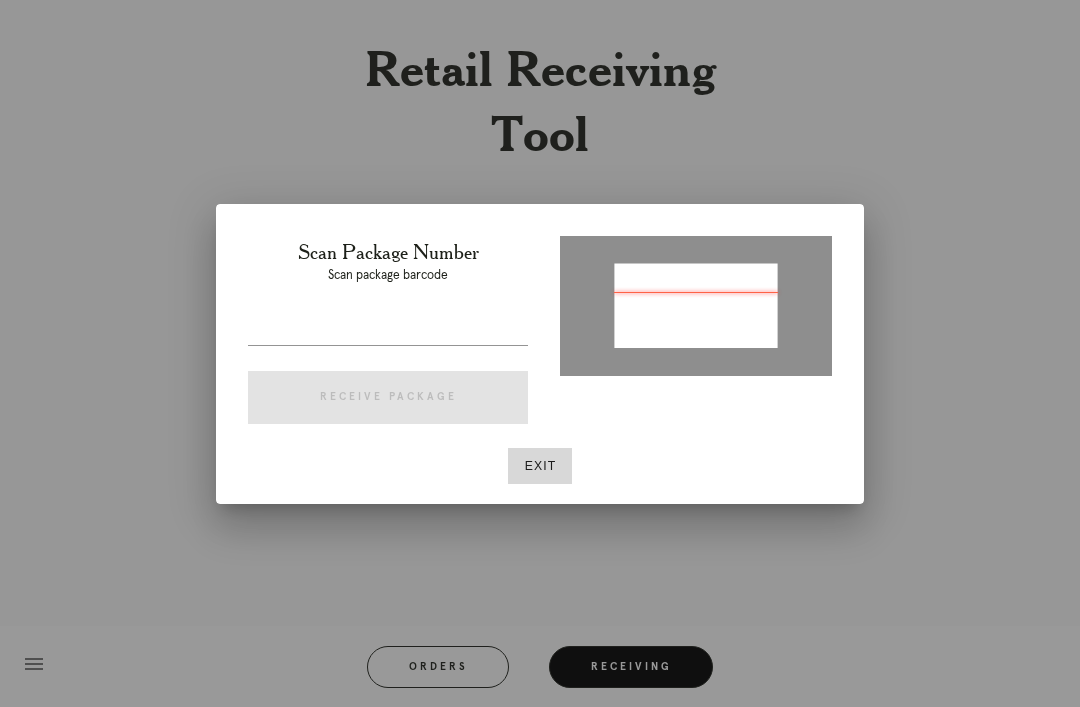 type on "1ZE3628K0325346001" 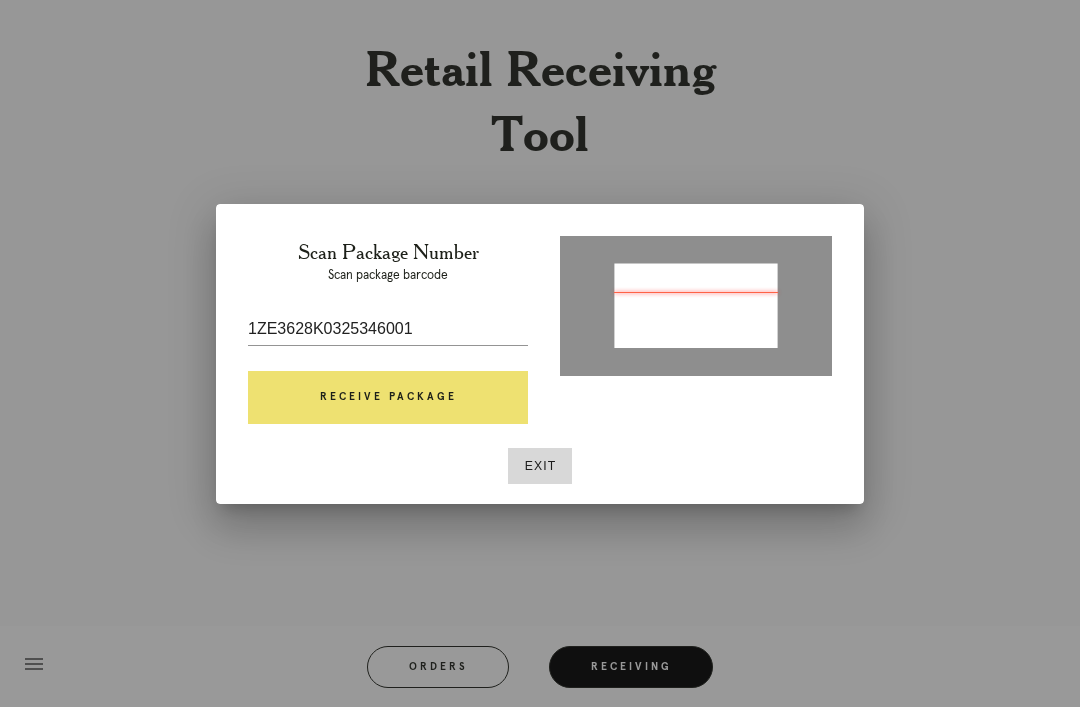 click on "Receive Package" at bounding box center [388, 398] 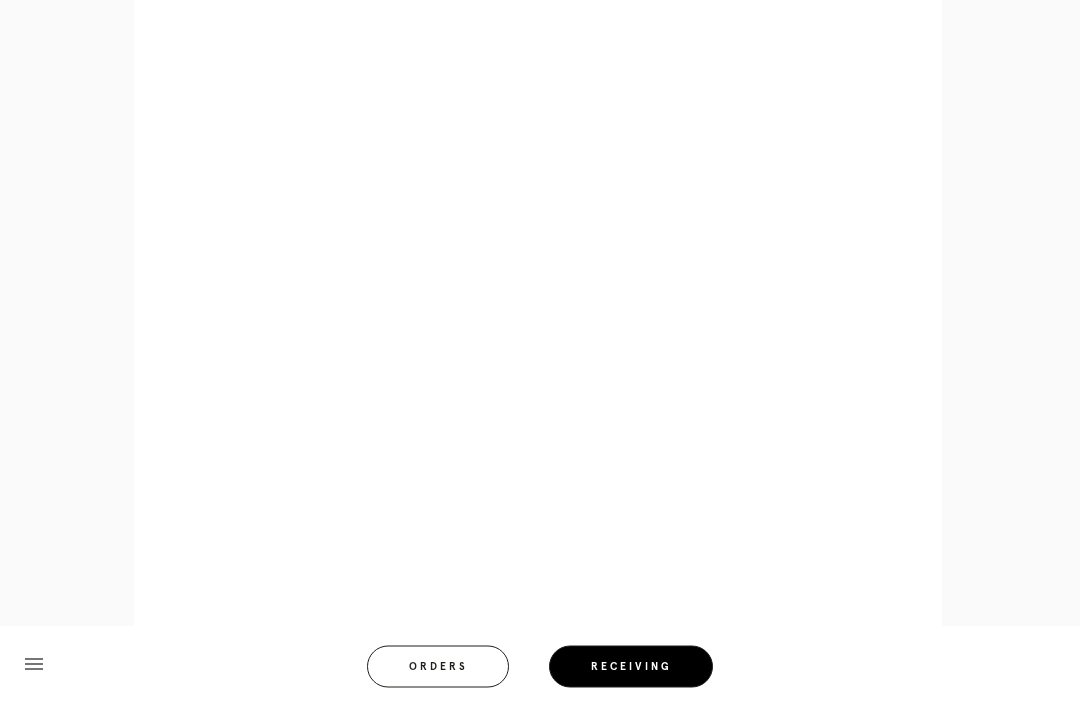 scroll, scrollTop: 988, scrollLeft: 0, axis: vertical 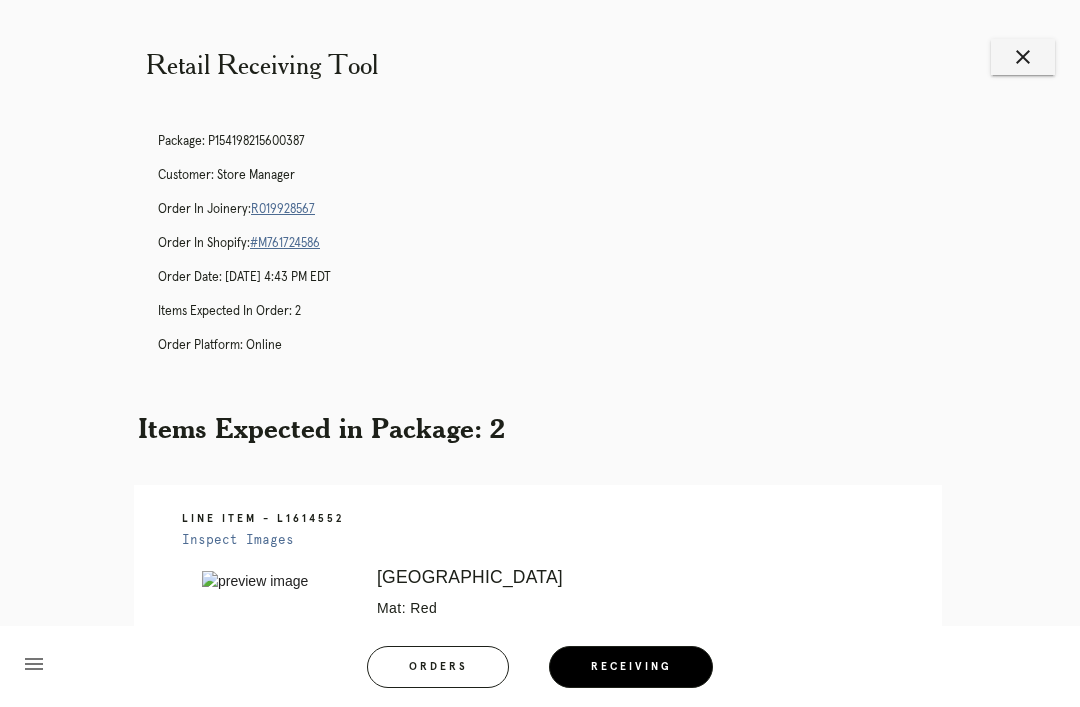 click on "R019928567" at bounding box center (283, 209) 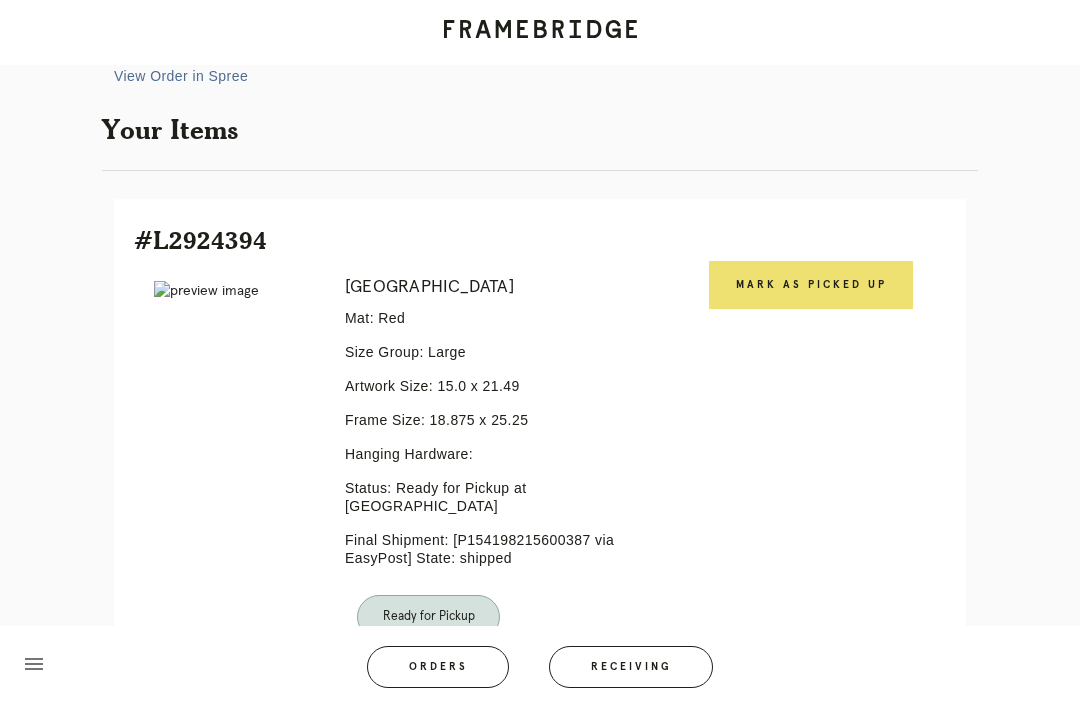 scroll, scrollTop: 321, scrollLeft: 0, axis: vertical 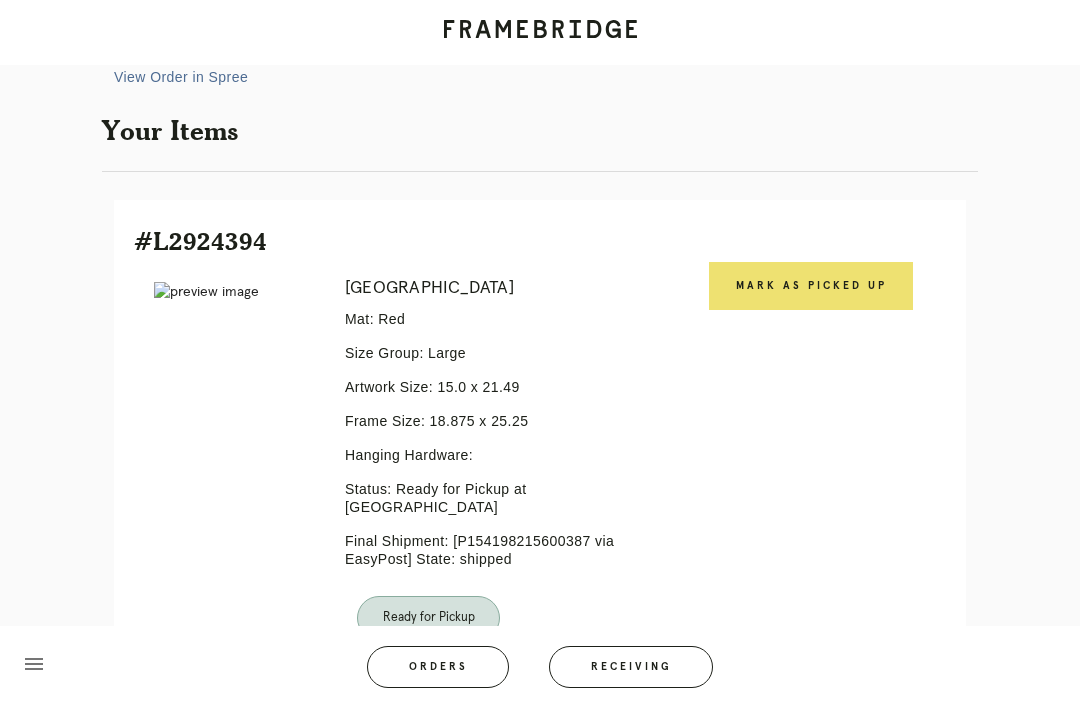 click on "Mark as Picked Up" at bounding box center [811, 286] 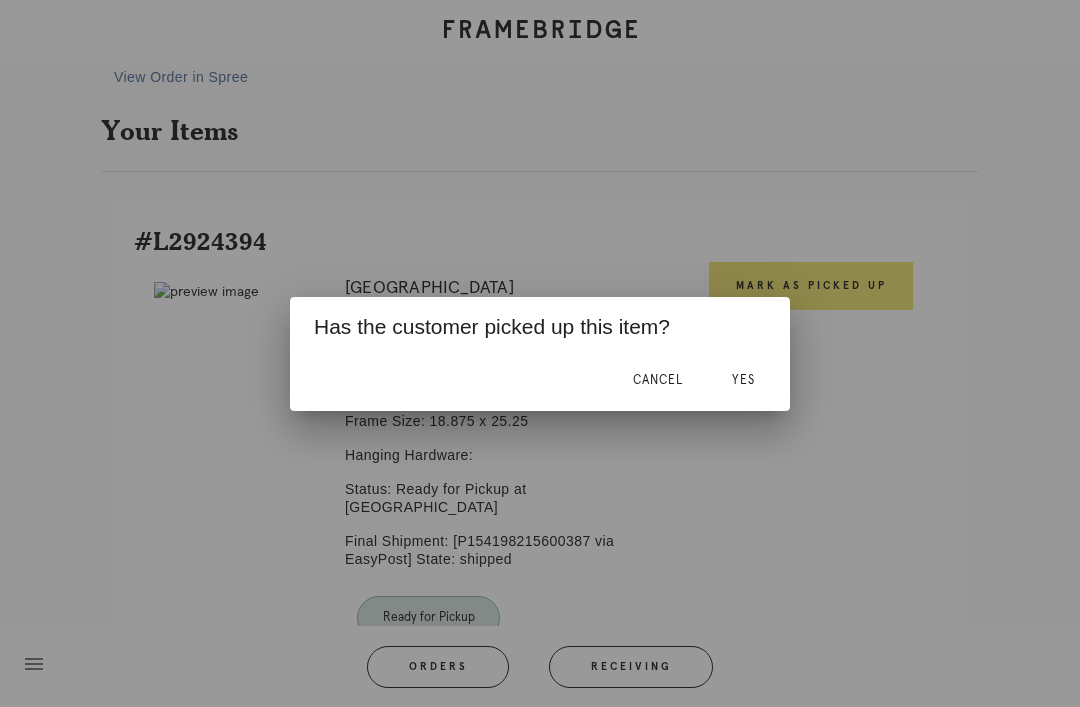 click on "Yes" at bounding box center (743, 381) 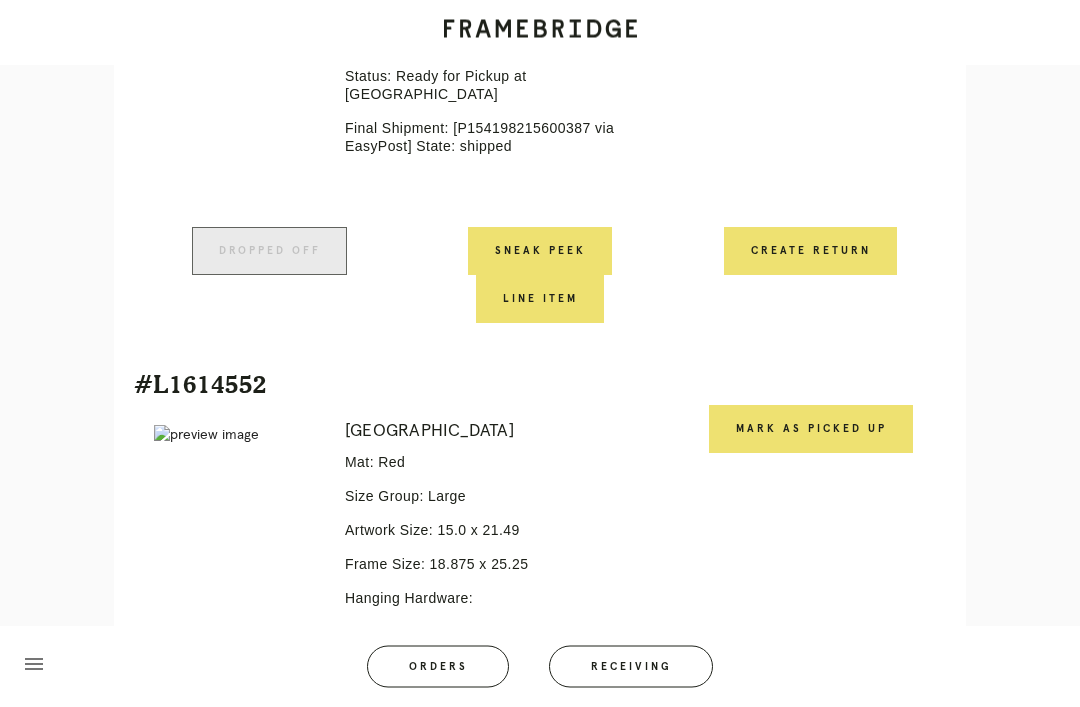 scroll, scrollTop: 740, scrollLeft: 0, axis: vertical 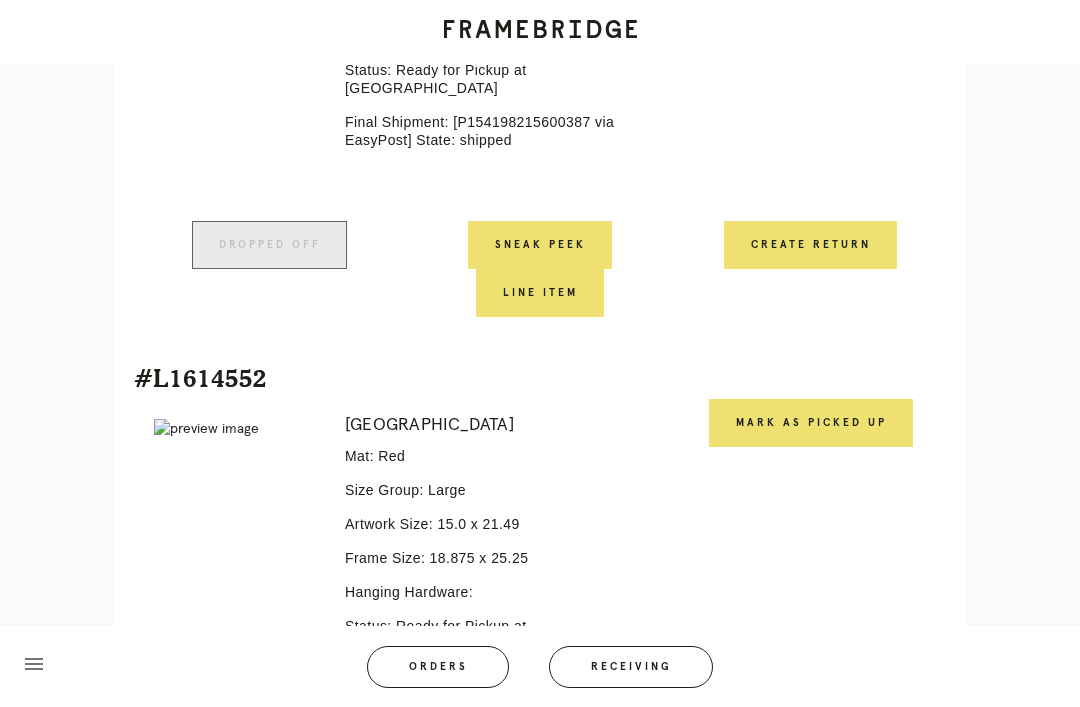 click on "Mark as Picked Up" at bounding box center [811, 423] 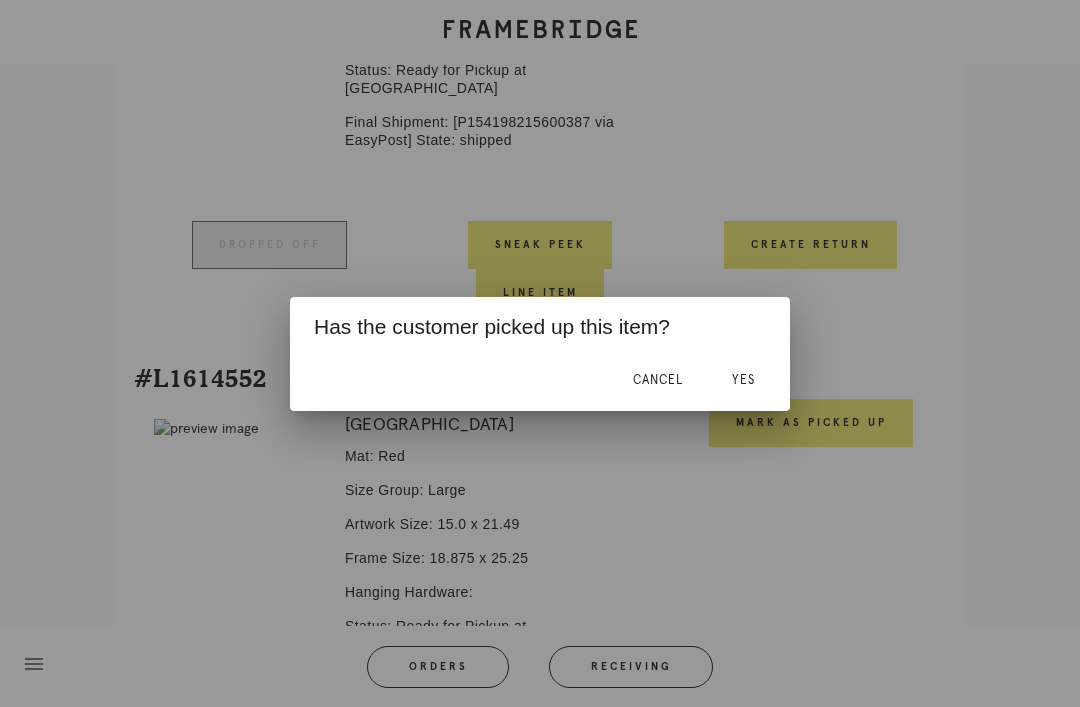 click on "Yes" at bounding box center (743, 380) 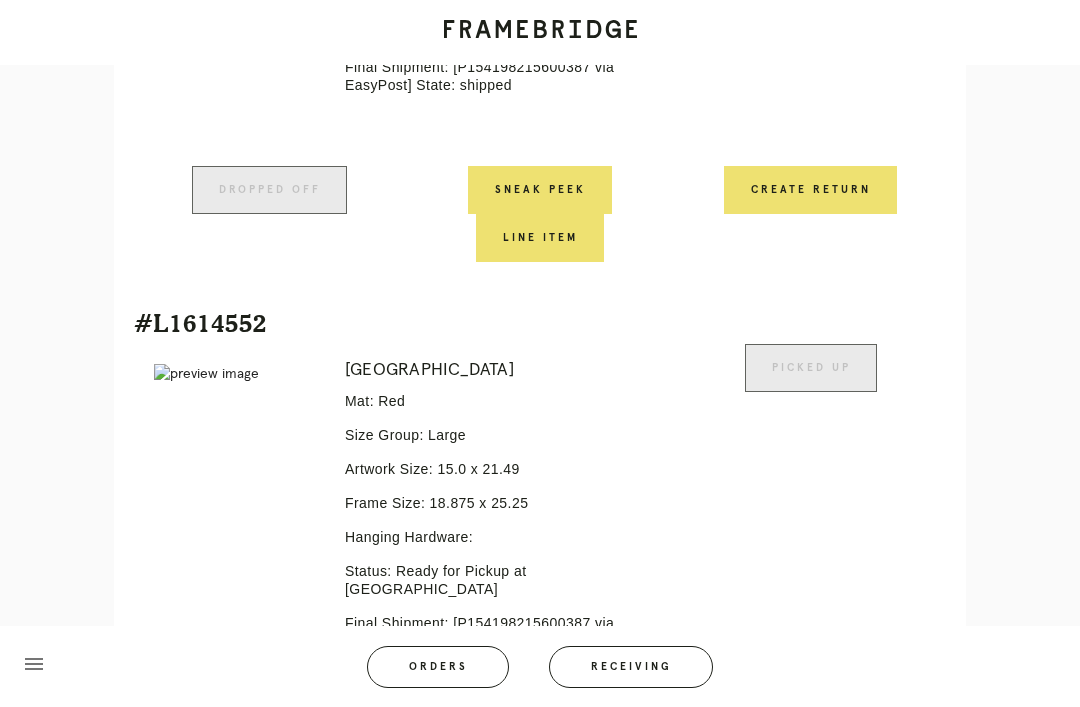 scroll, scrollTop: 957, scrollLeft: 0, axis: vertical 